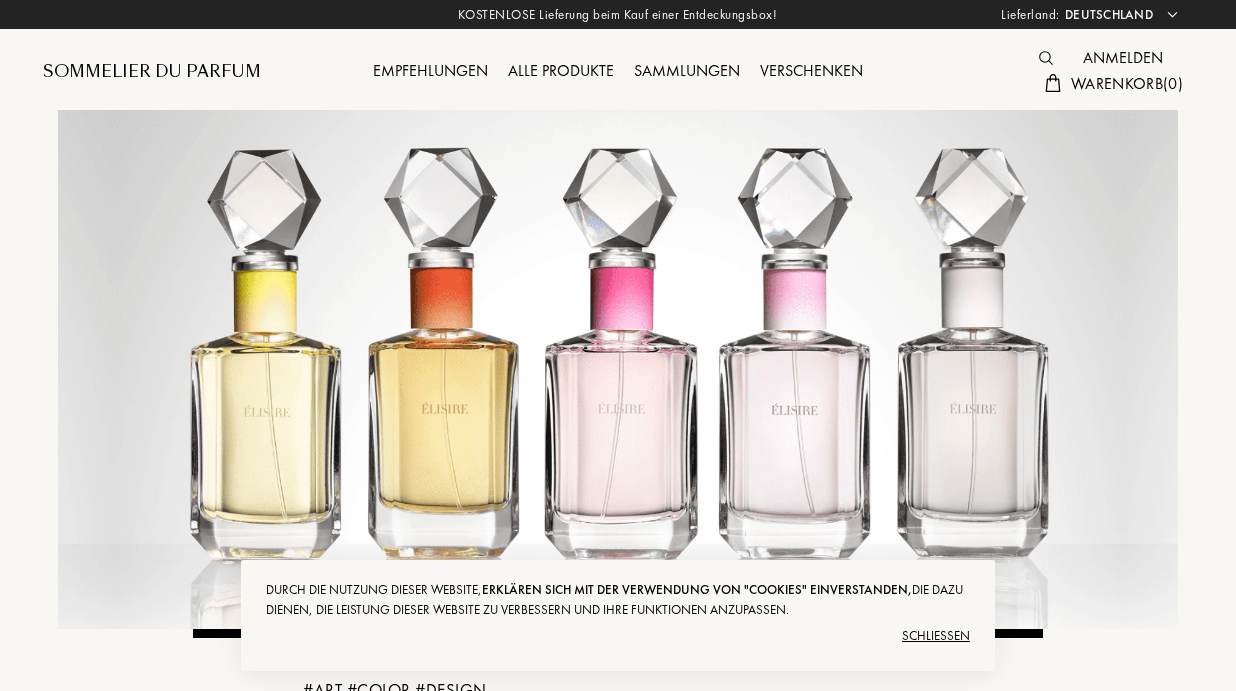 scroll, scrollTop: 0, scrollLeft: 0, axis: both 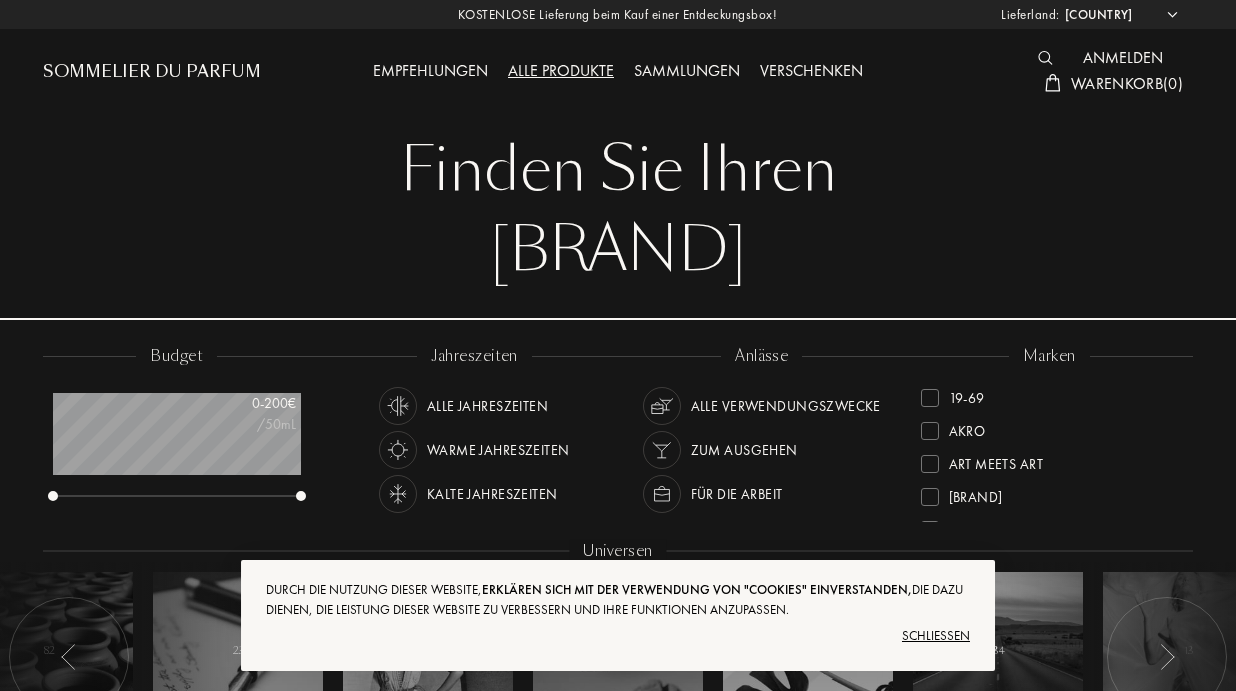 click at bounding box center (1045, 58) 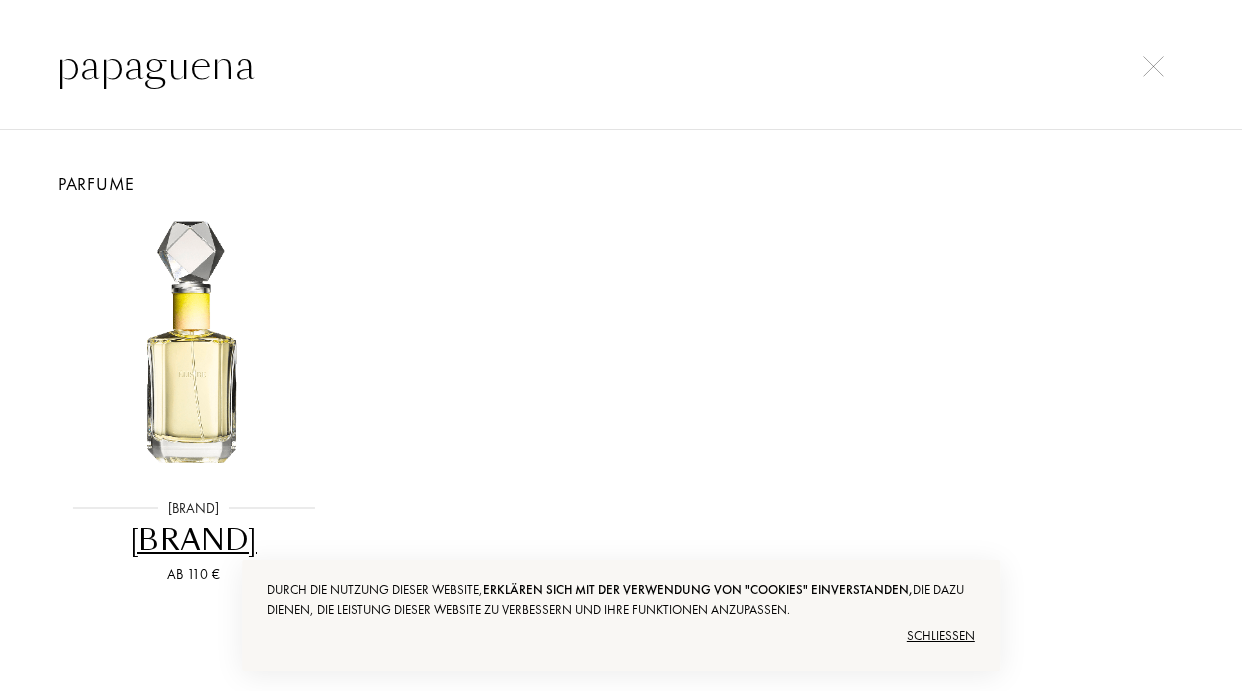 type on "papaguena" 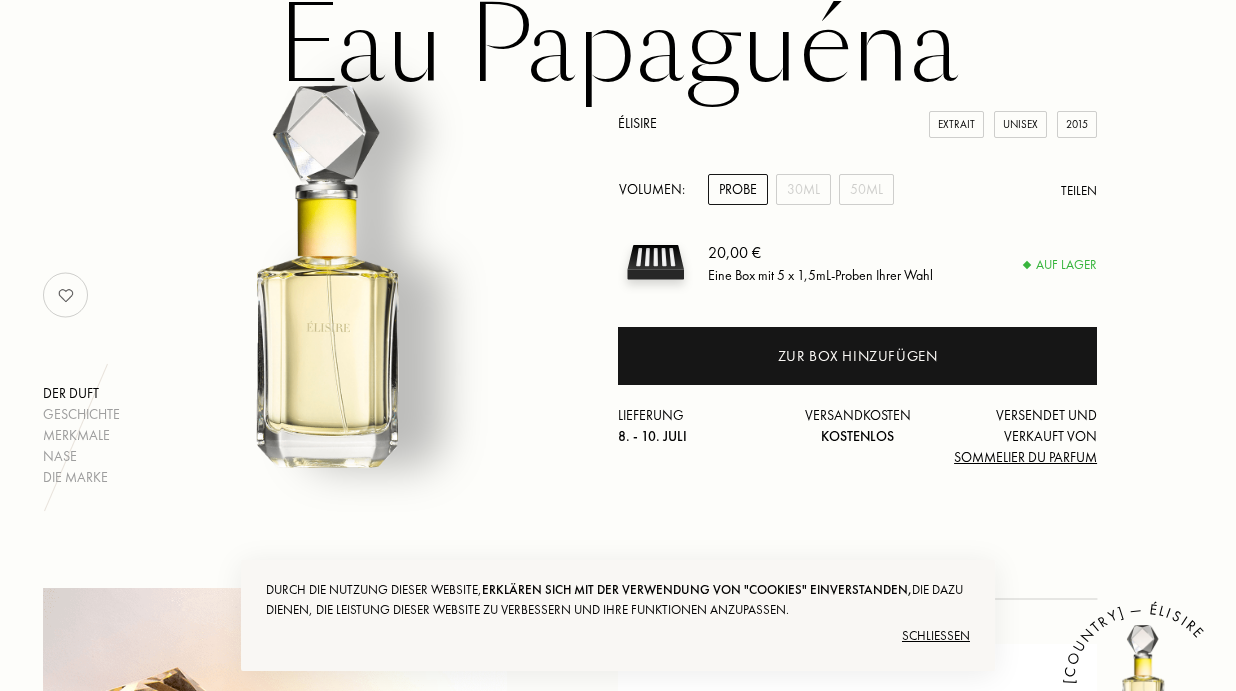 scroll, scrollTop: 165, scrollLeft: 0, axis: vertical 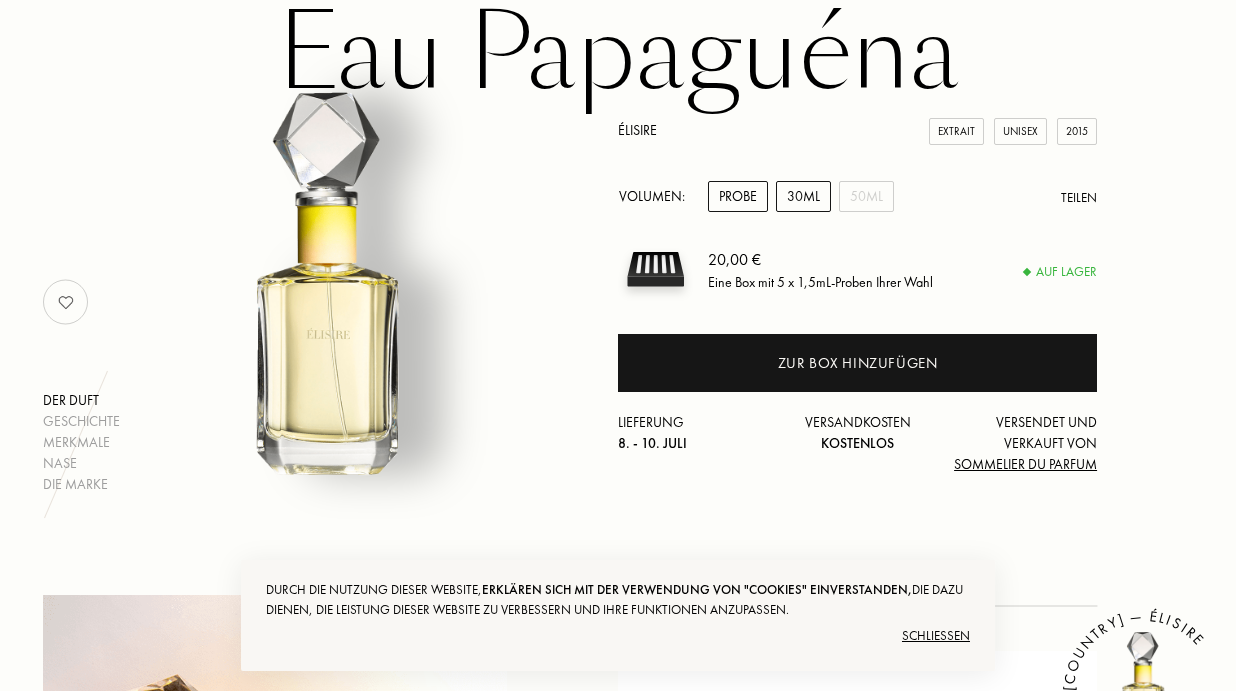 click on "30mL" at bounding box center (803, 196) 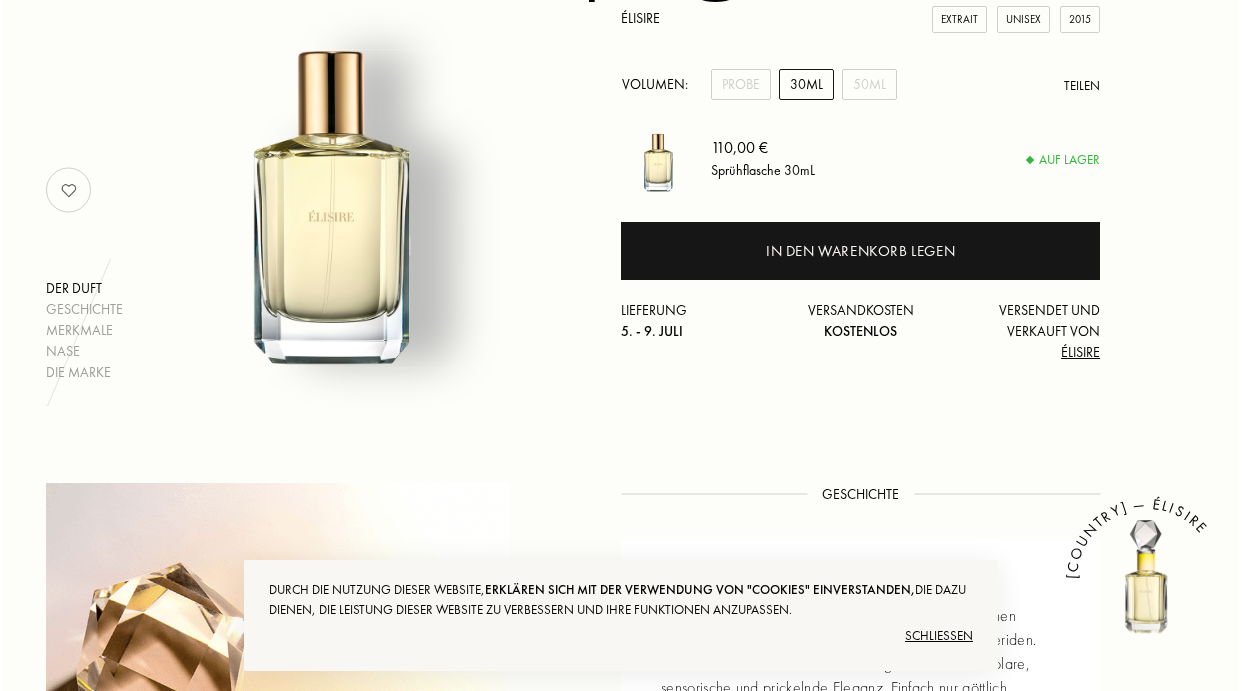 scroll, scrollTop: 282, scrollLeft: 0, axis: vertical 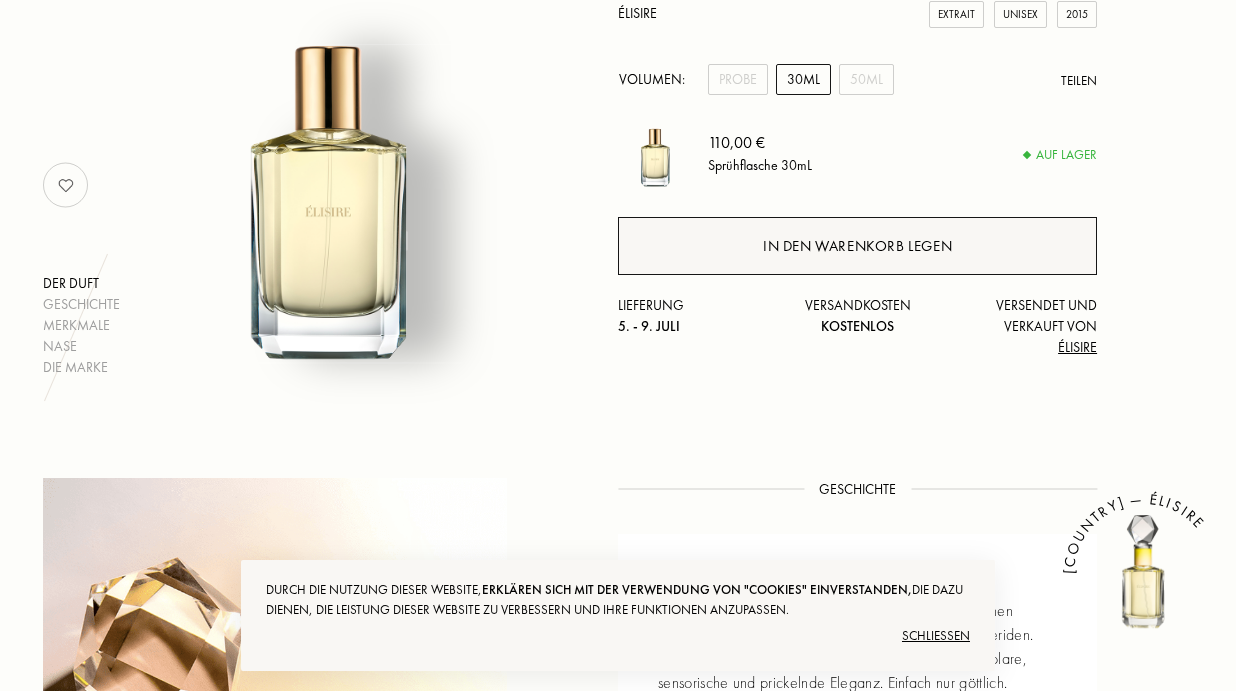 click on "In den Warenkorb legen" at bounding box center (857, 246) 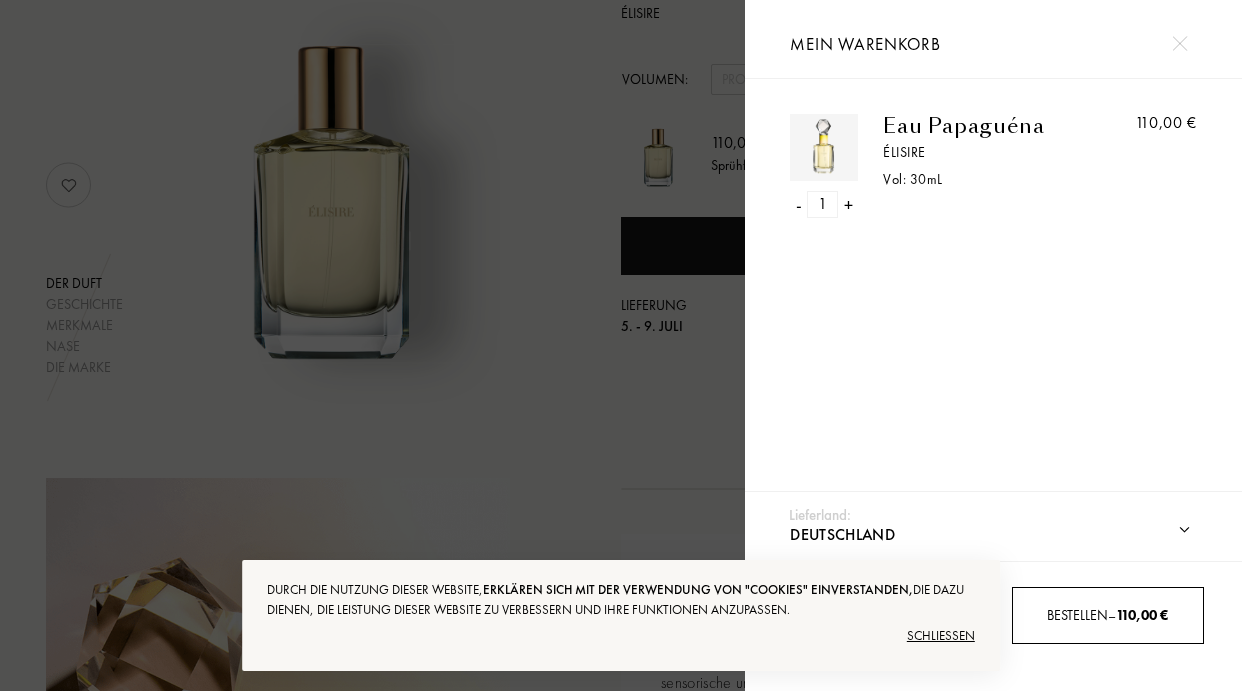 click on "Bestellen  –  110,00 €" at bounding box center [1107, 615] 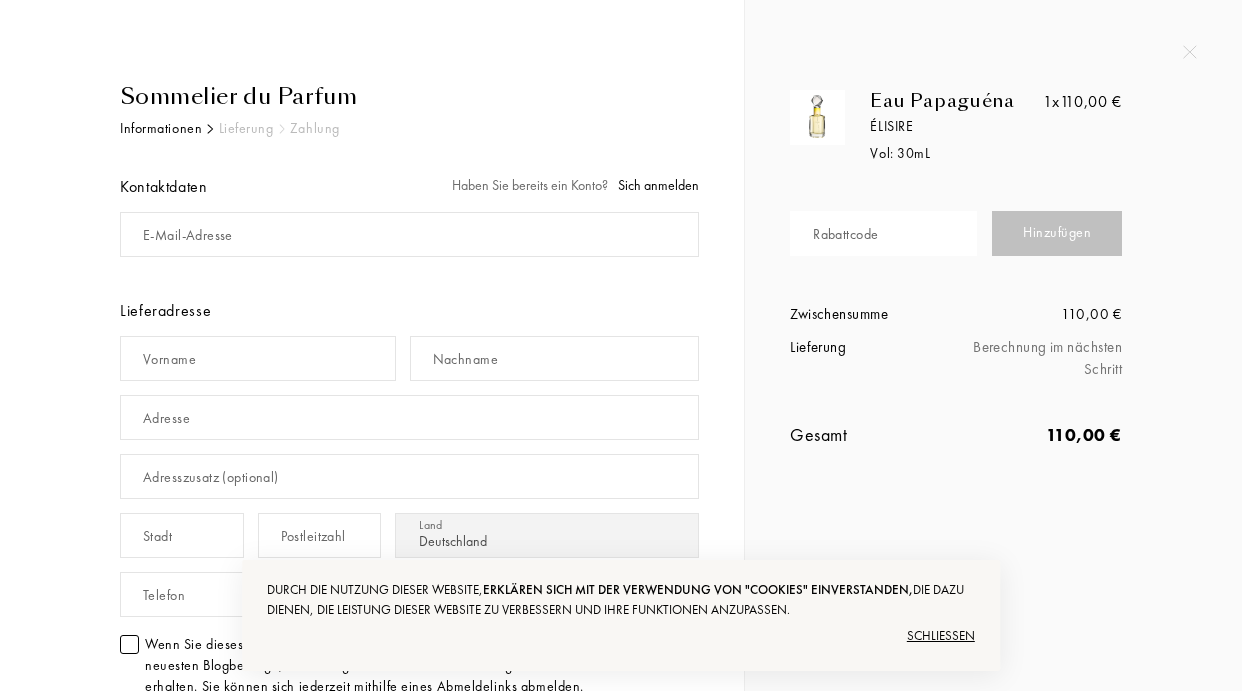 scroll, scrollTop: 0, scrollLeft: 0, axis: both 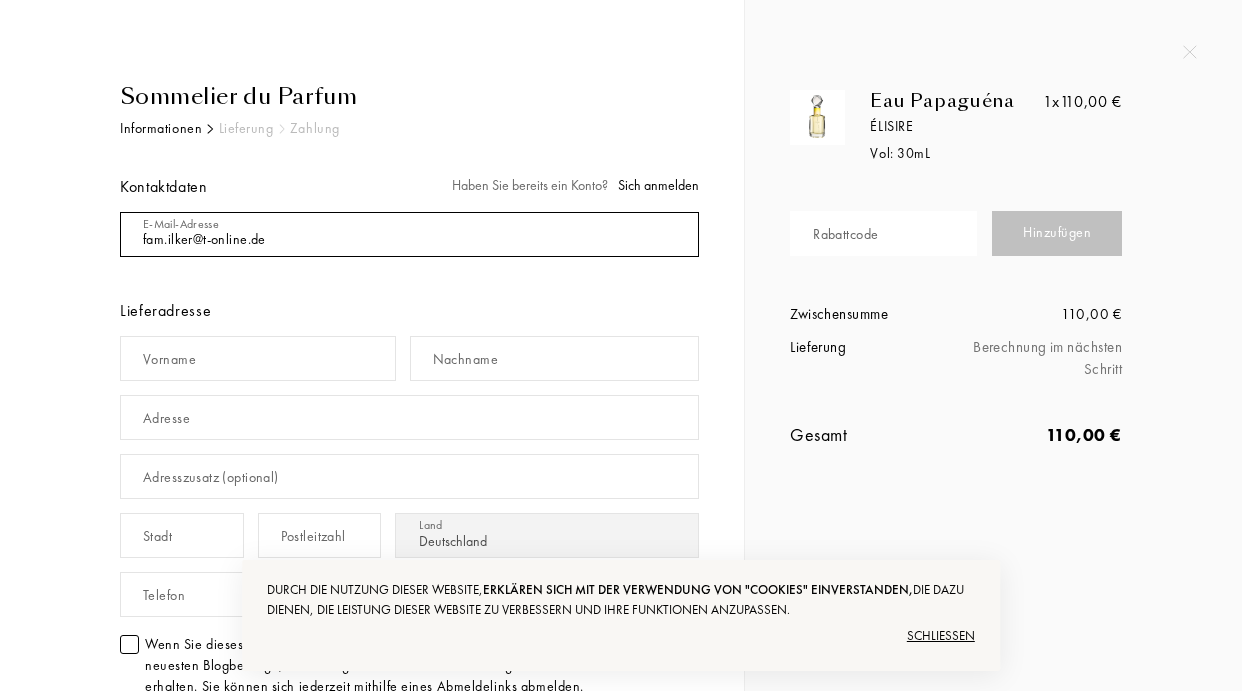 type on "fam.ilker@t-online.de" 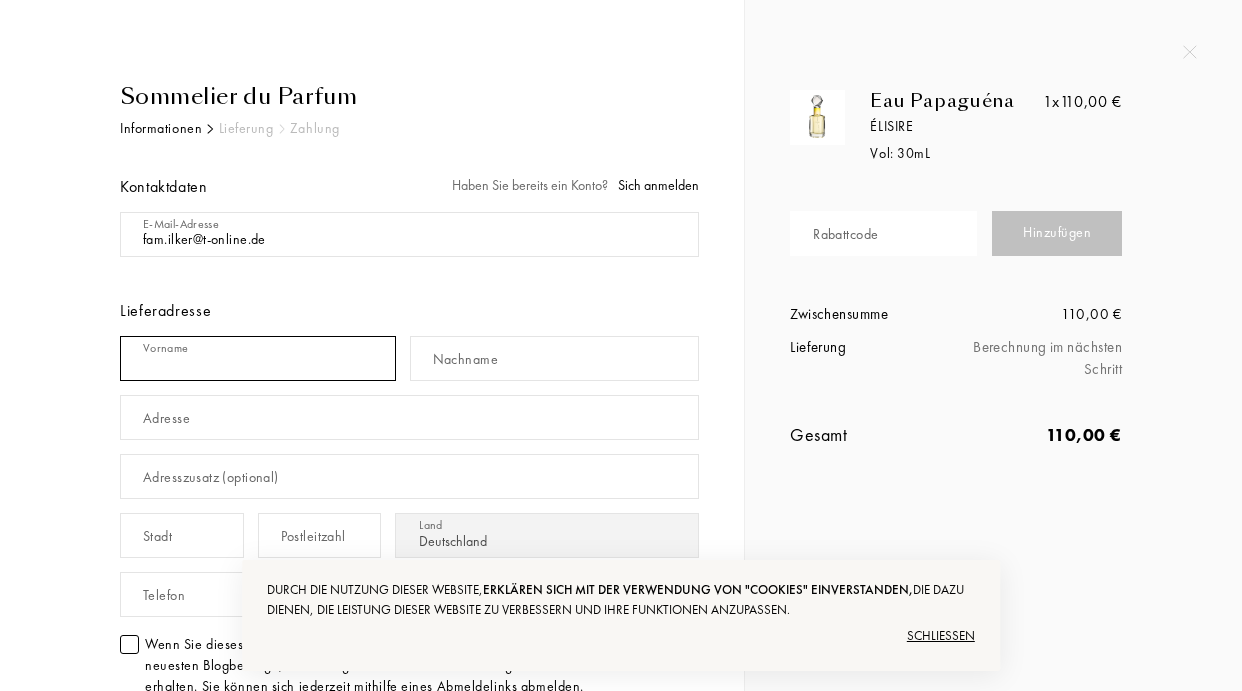click at bounding box center [258, 358] 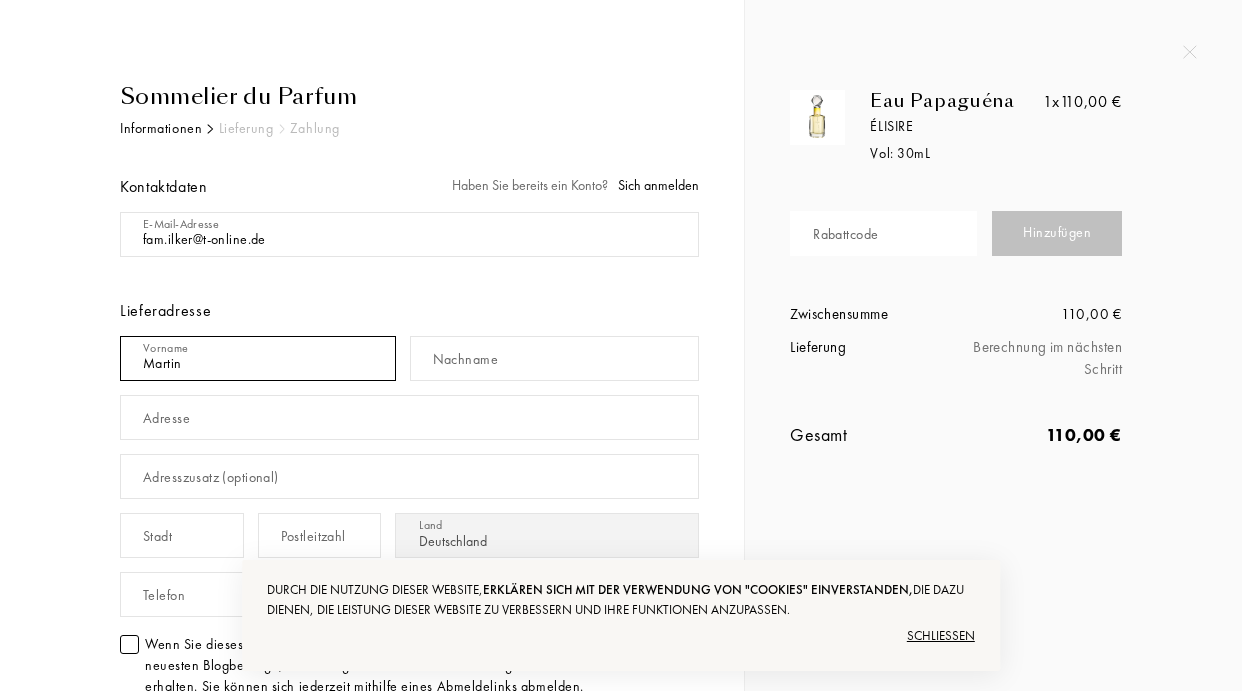 type on "Martin" 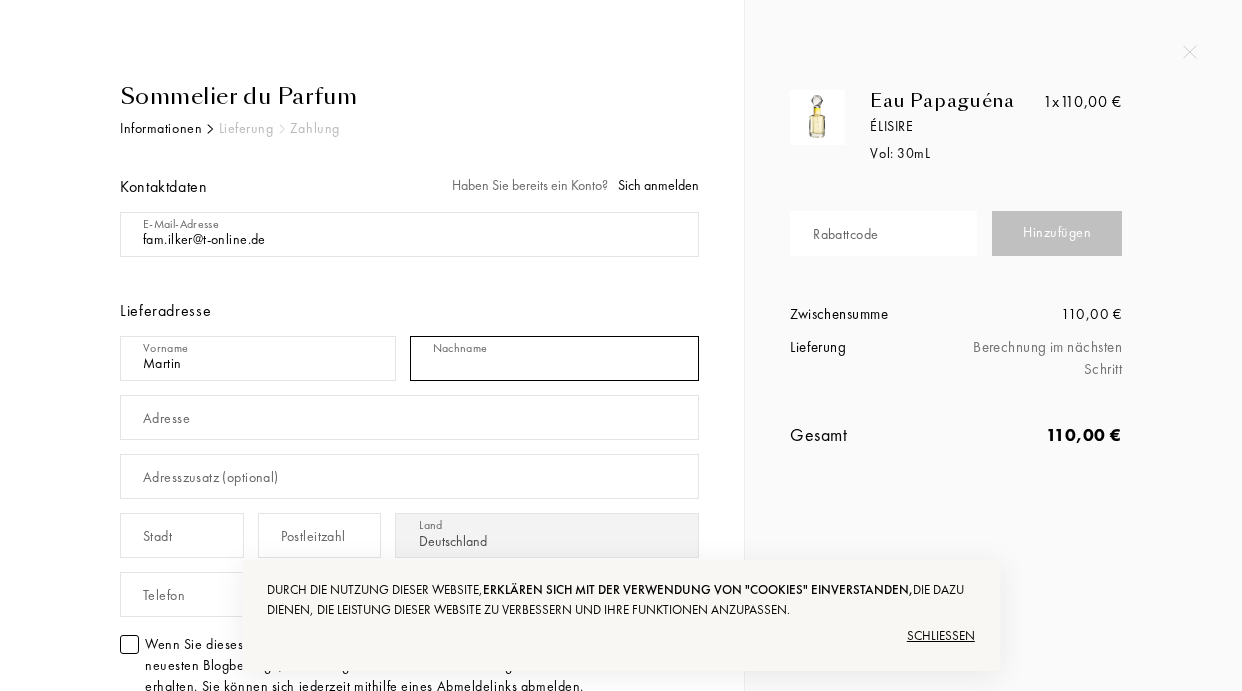 click at bounding box center [258, 358] 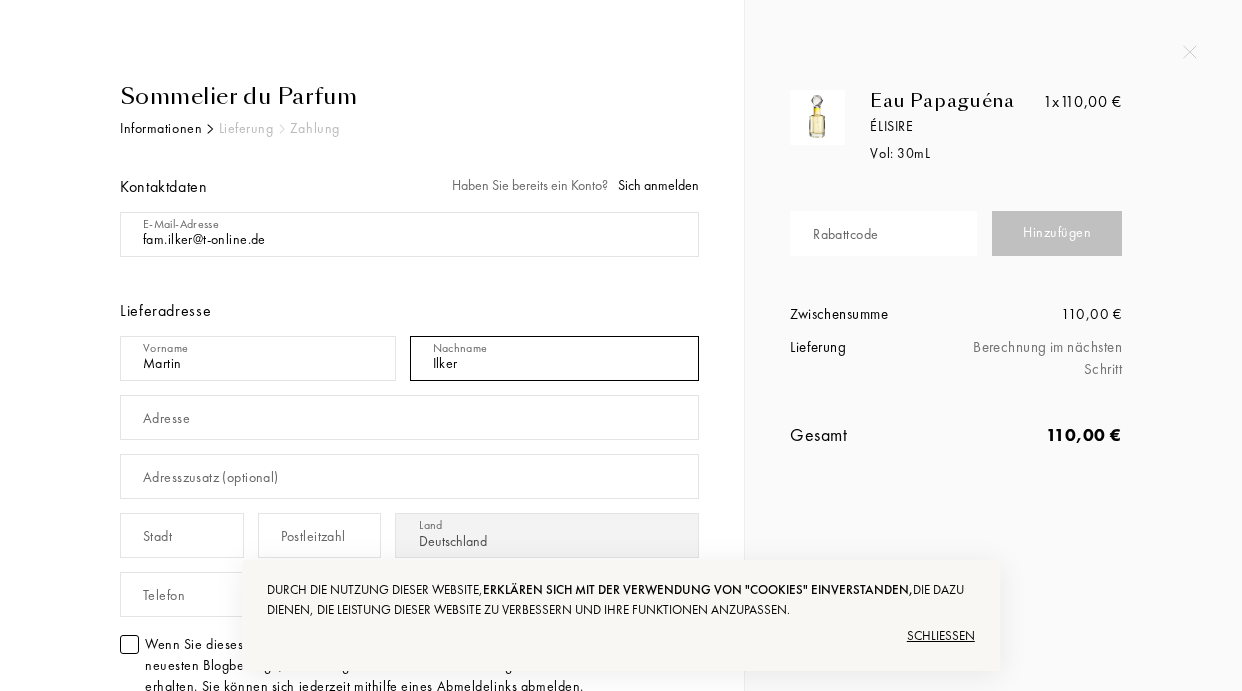 type on "Ilker" 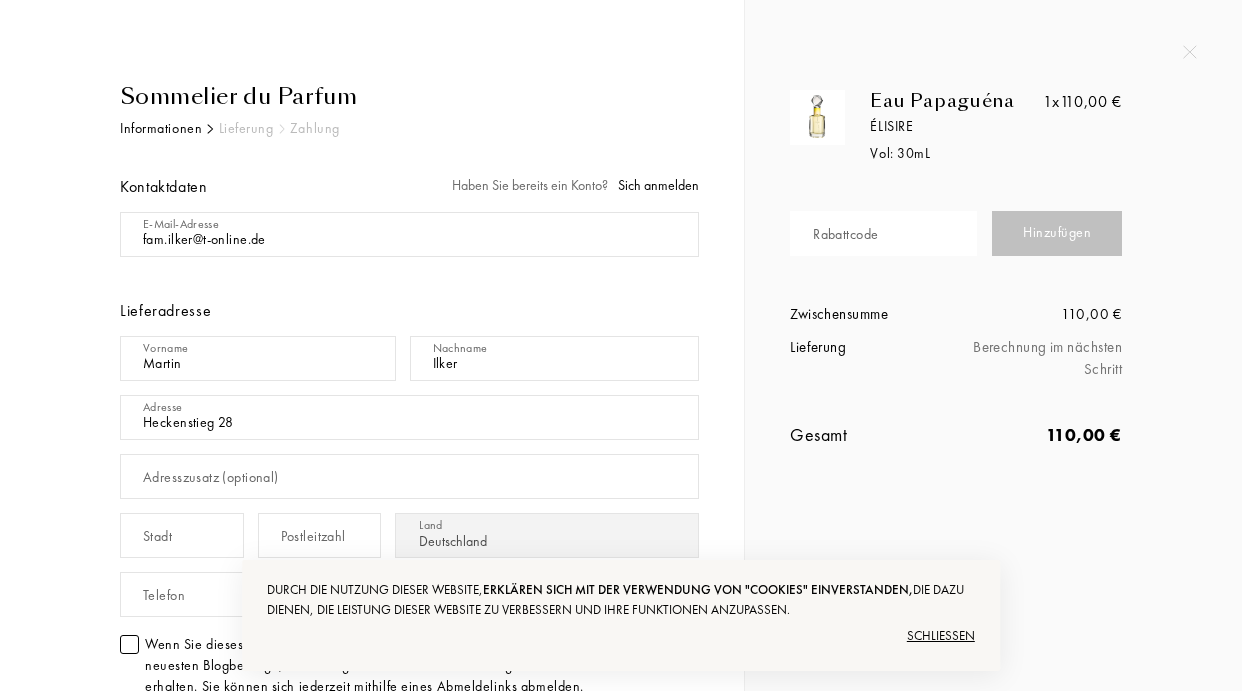 type on "Heckenstieg 28" 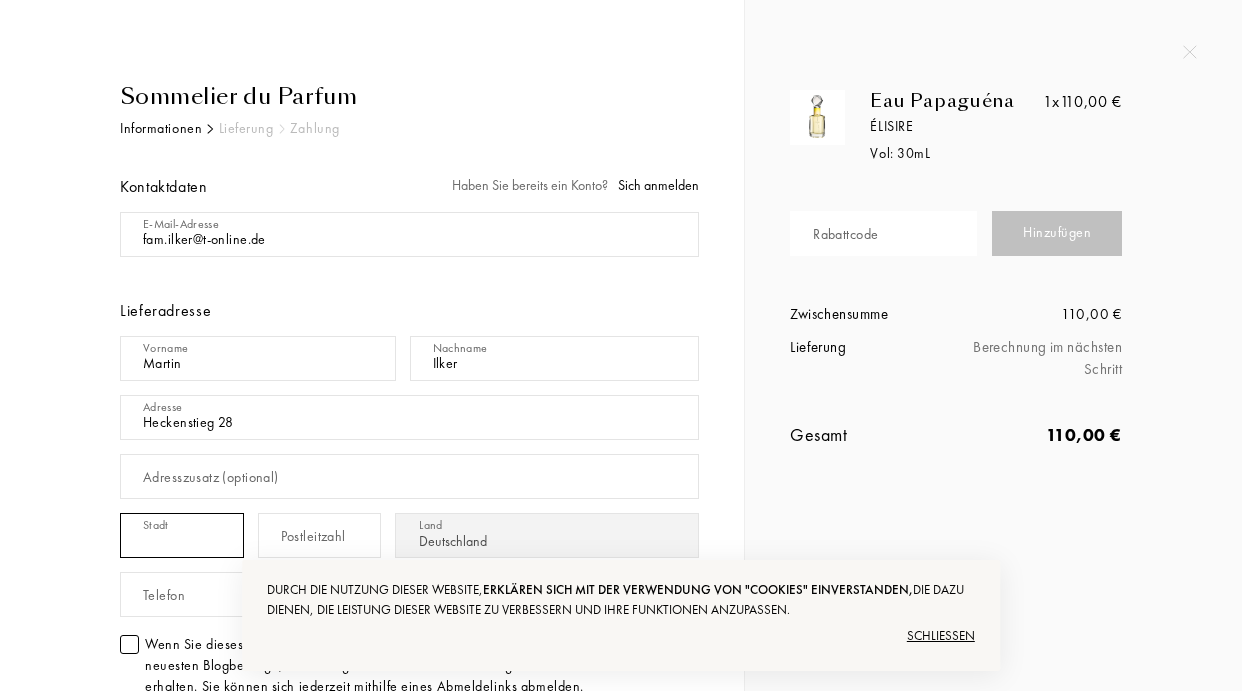 click at bounding box center [258, 358] 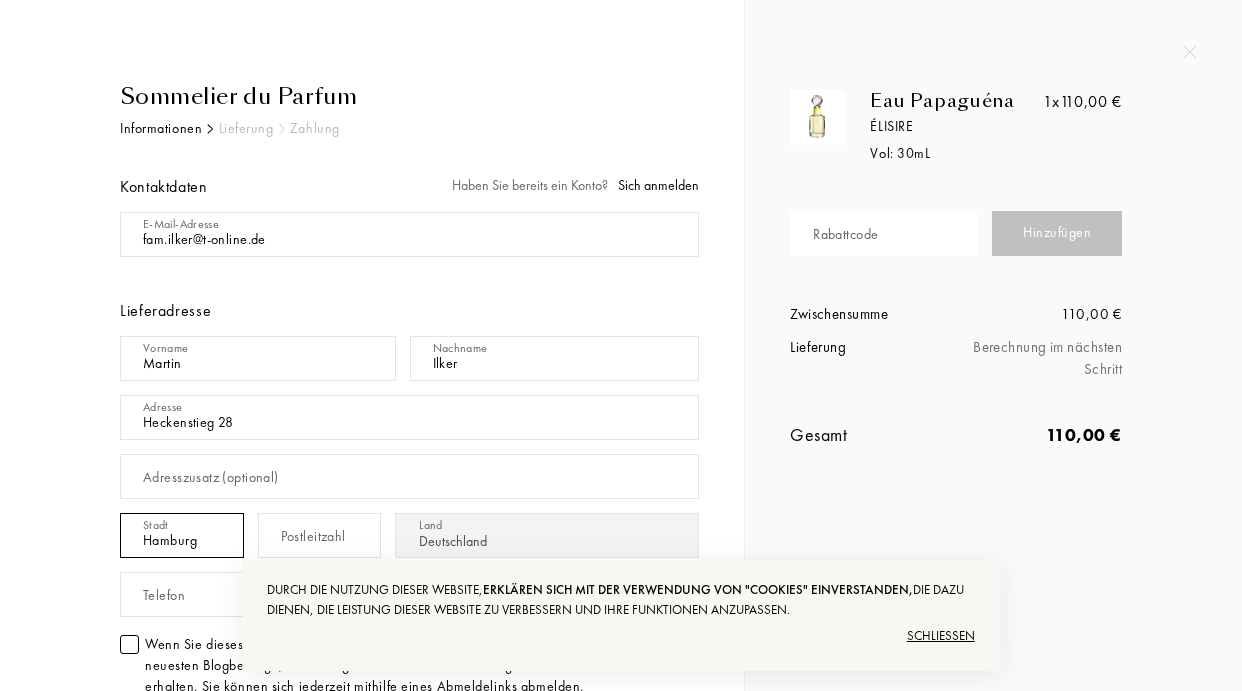 type on "[CITY]" 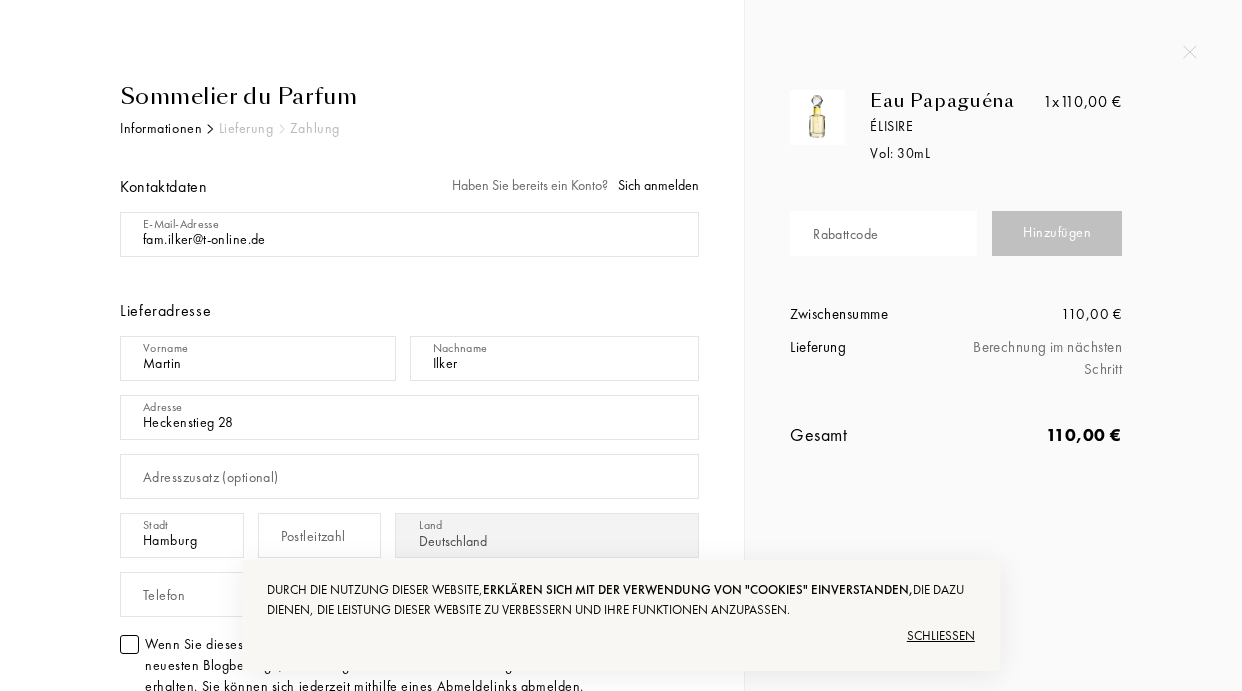 click on "[POSTAL_CODE]" at bounding box center (313, 536) 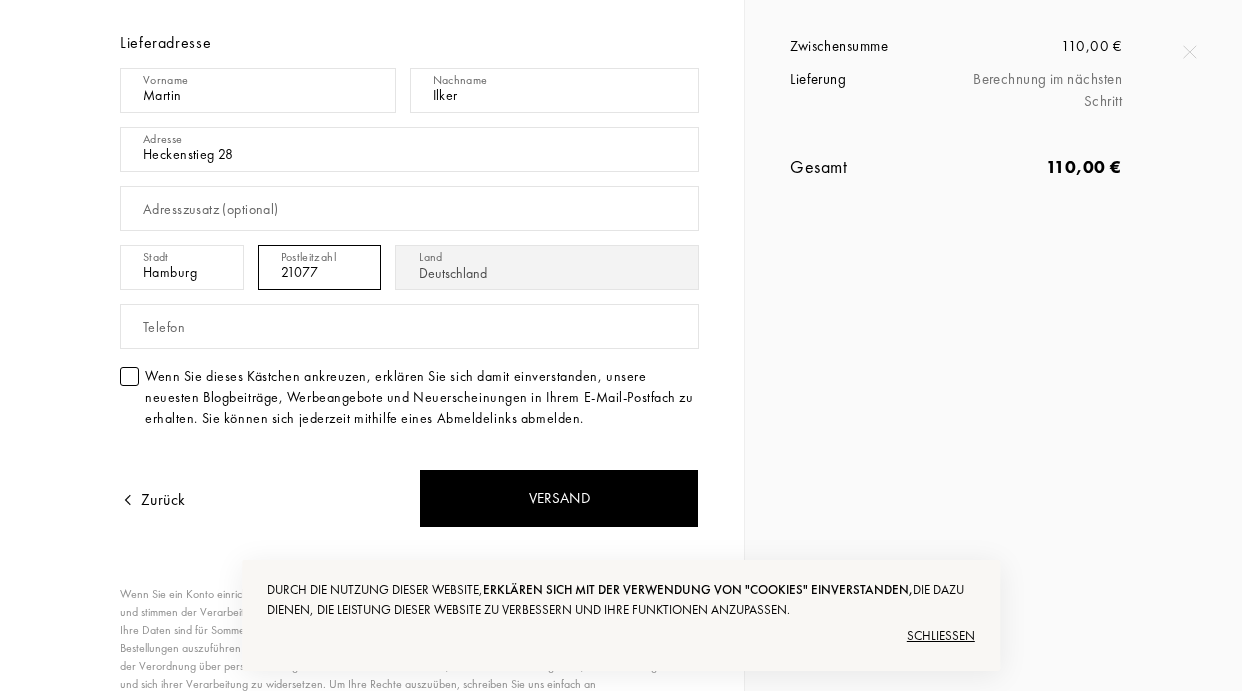 scroll, scrollTop: 300, scrollLeft: 0, axis: vertical 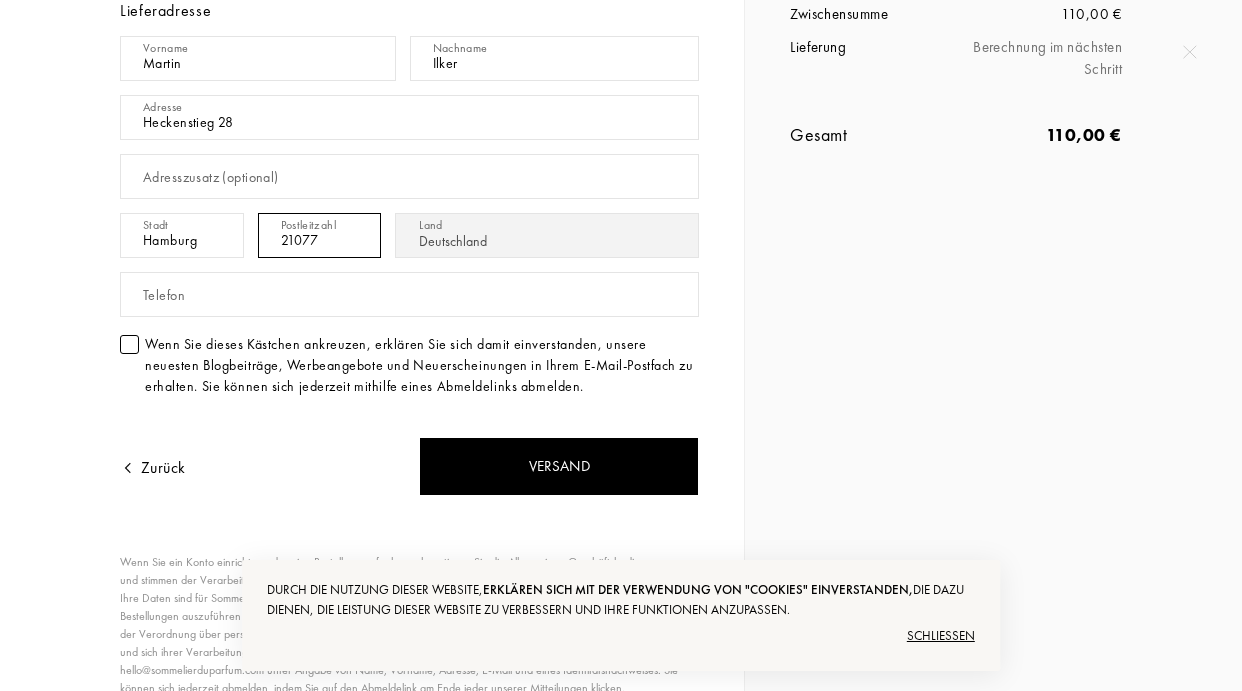 type on "[POSTAL_CODE]" 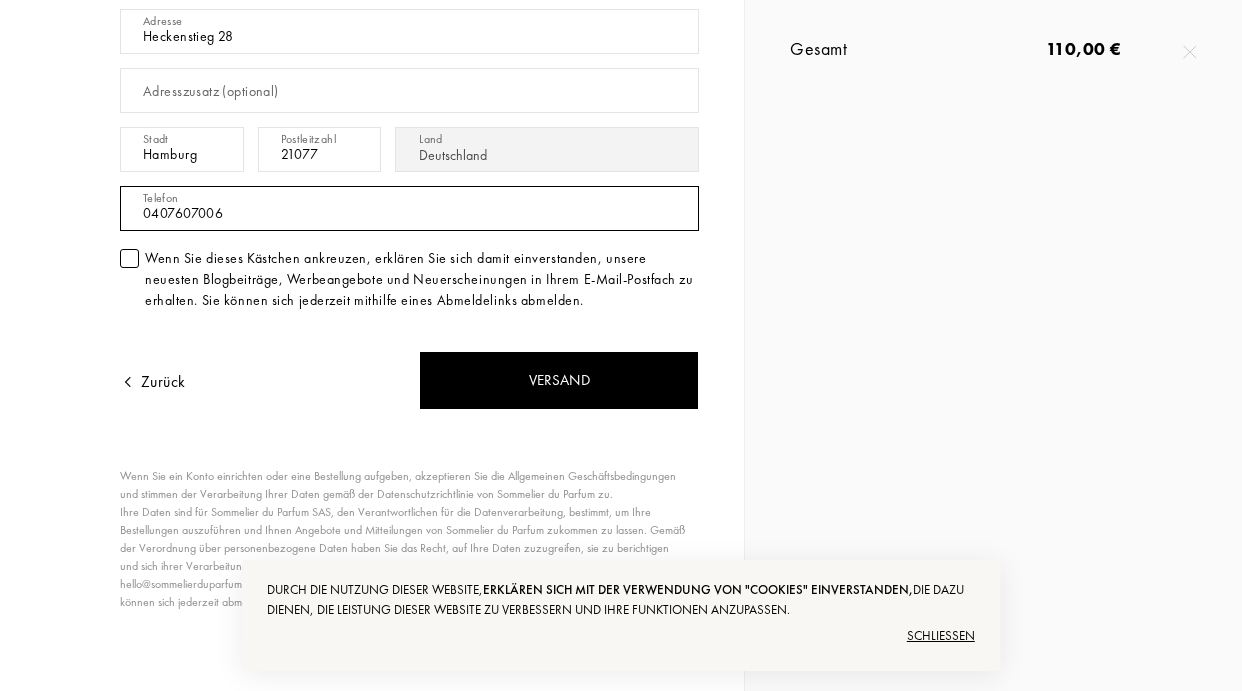 scroll, scrollTop: 385, scrollLeft: 0, axis: vertical 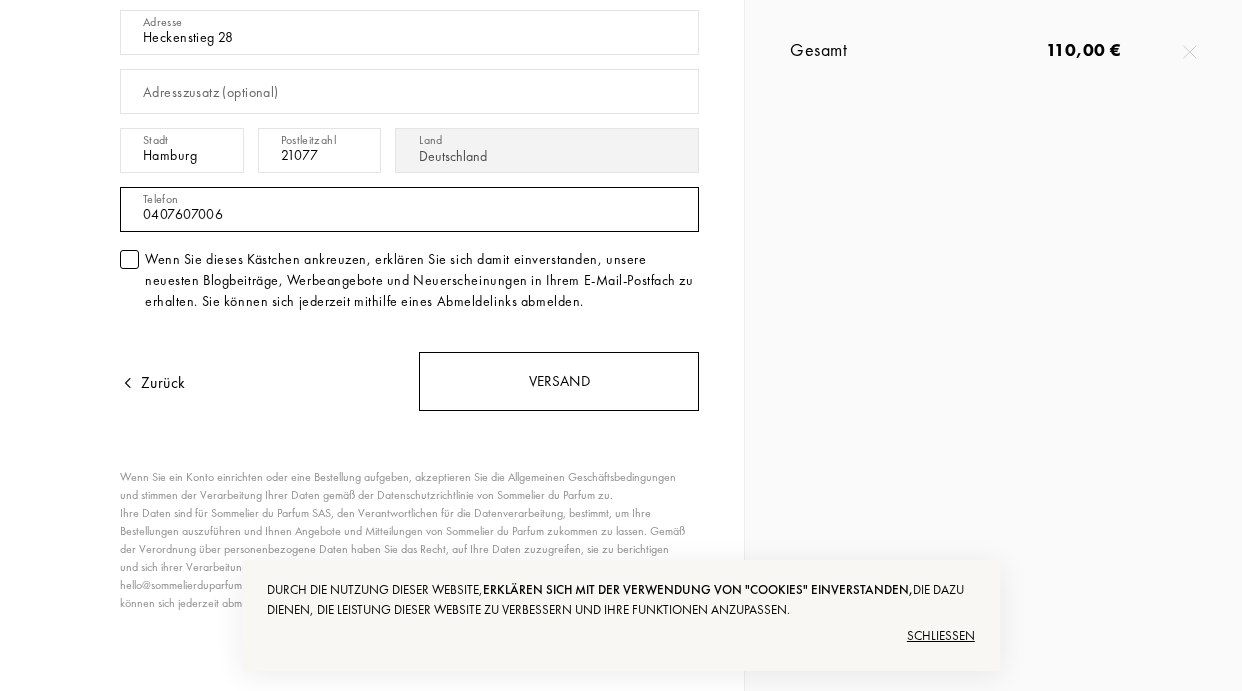 type on "[PHONE]" 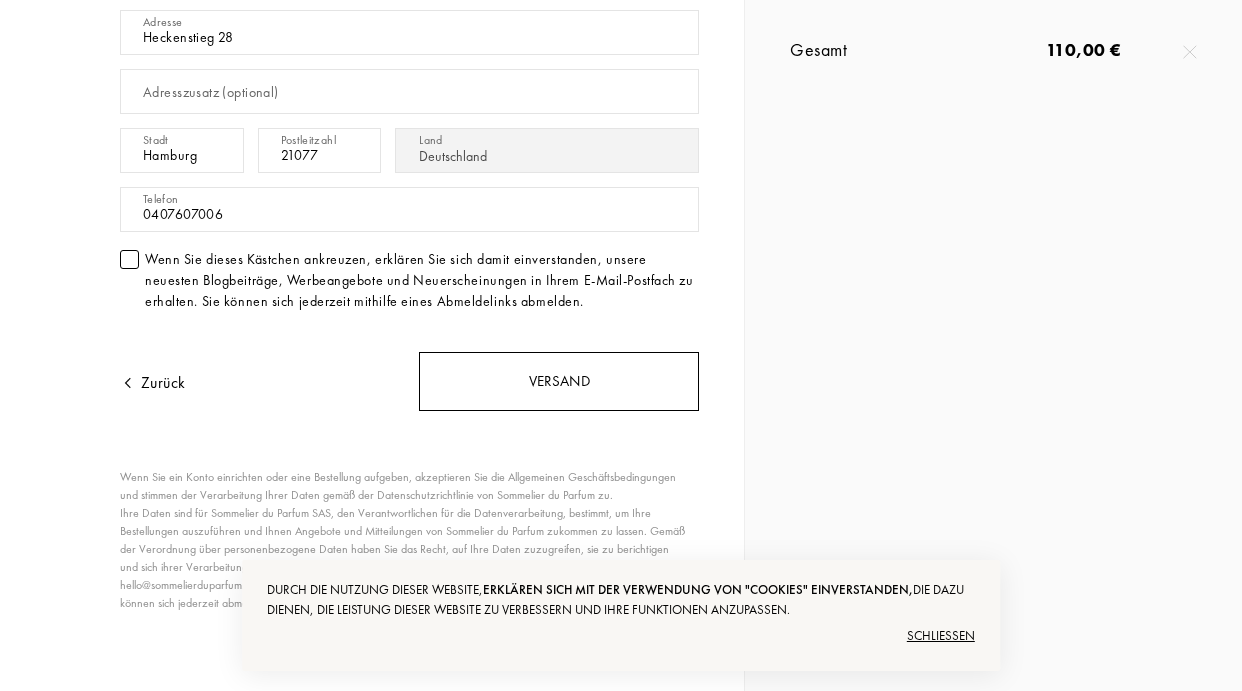 click on "Versand" at bounding box center (559, 381) 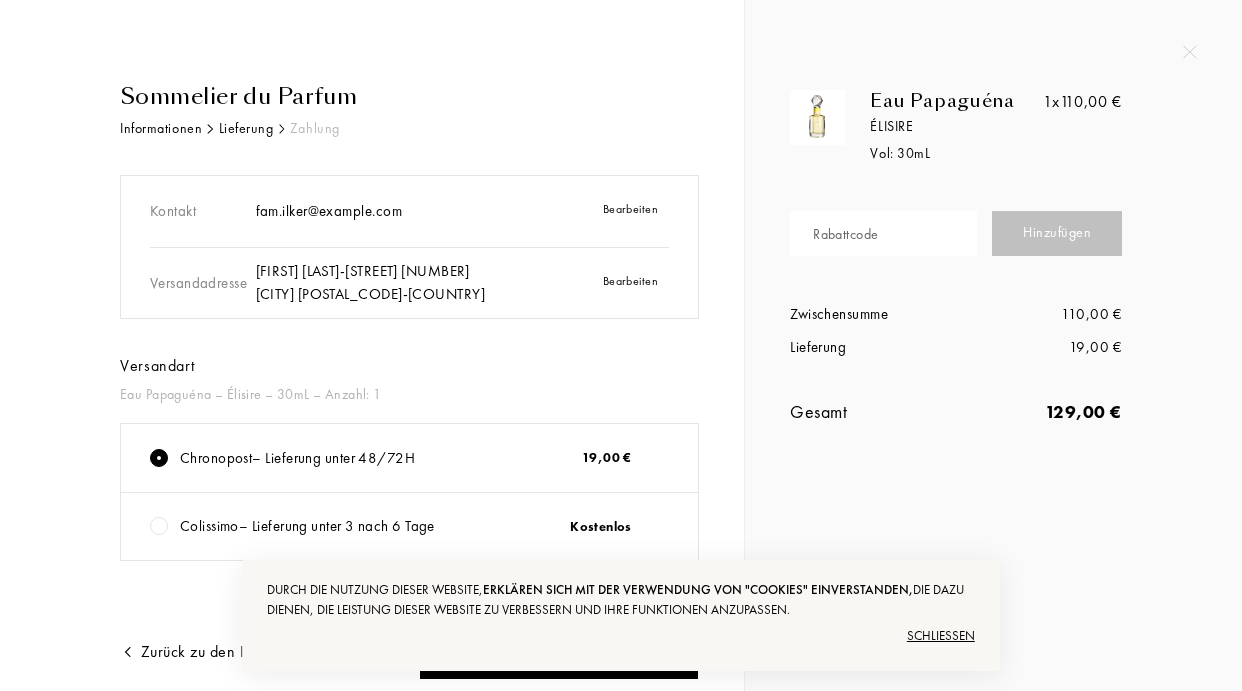 scroll, scrollTop: 0, scrollLeft: 0, axis: both 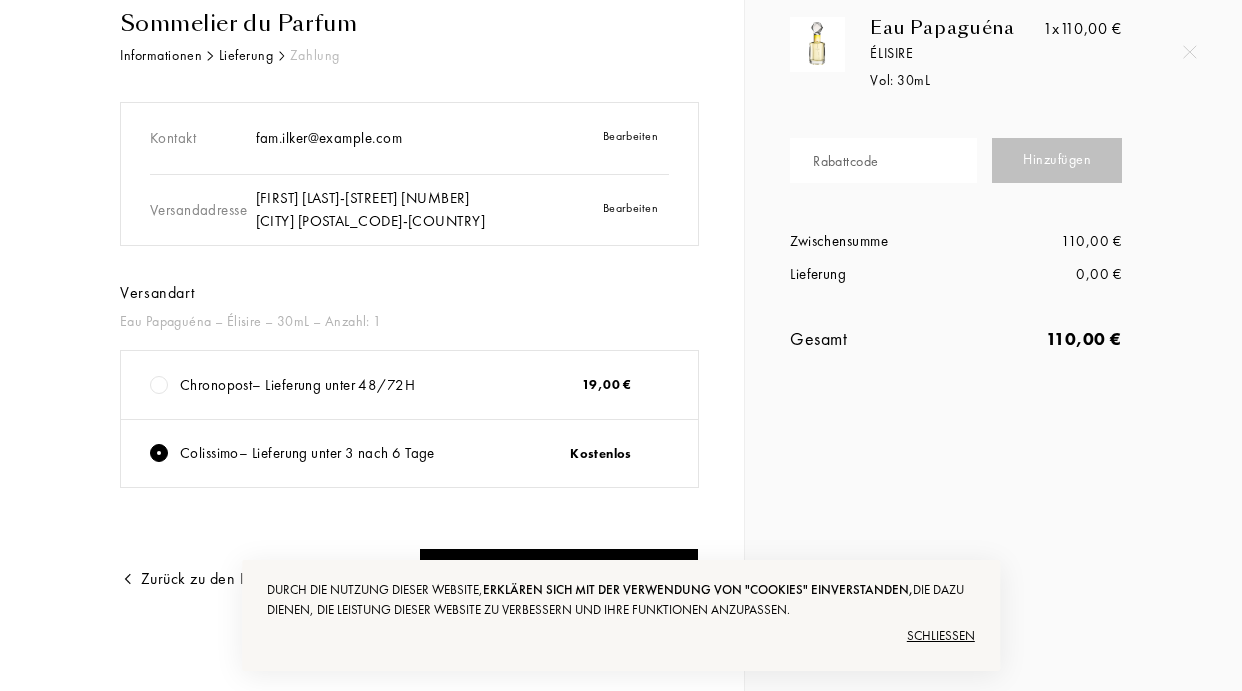 click on "Schließen" at bounding box center [621, 636] 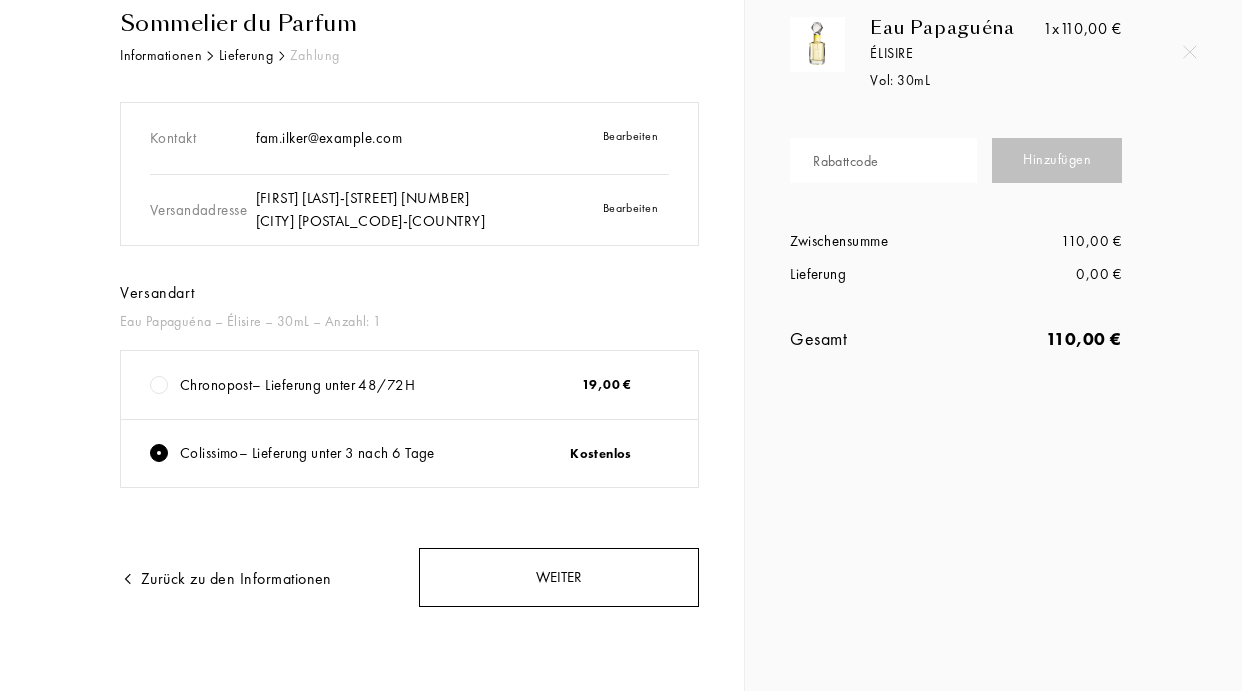 click on "Weiter" at bounding box center (559, 577) 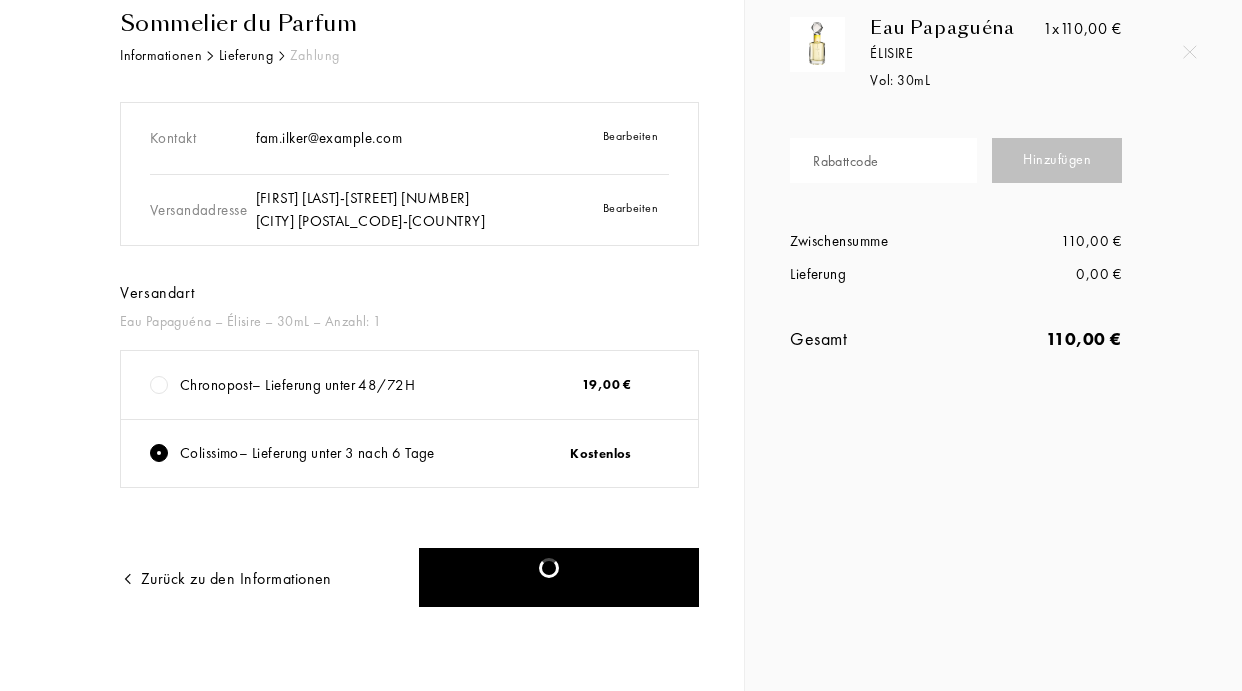scroll, scrollTop: 0, scrollLeft: 0, axis: both 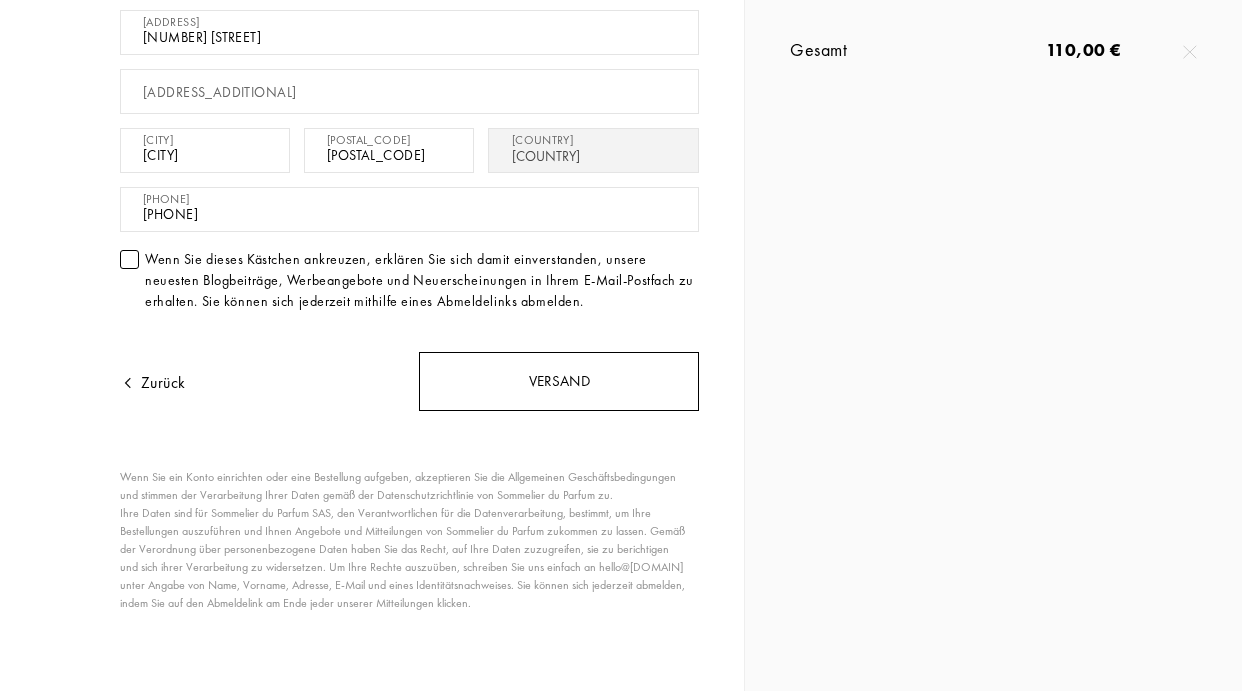 click on "Versand" at bounding box center (559, 381) 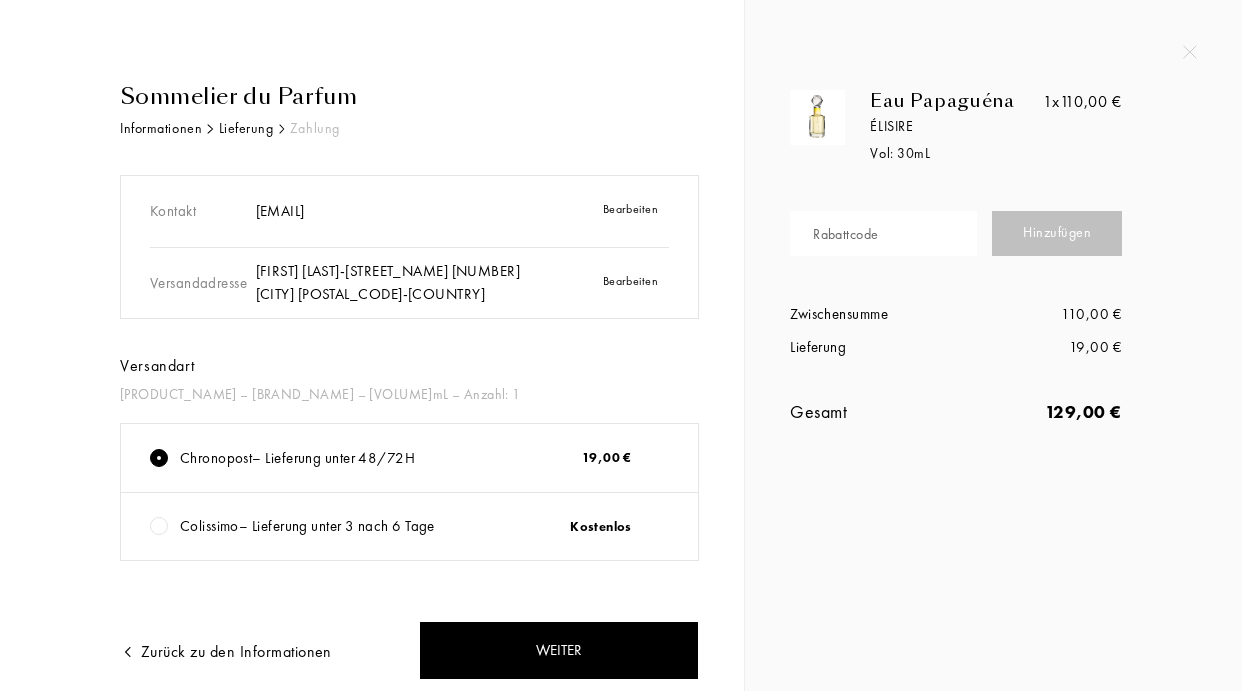 scroll, scrollTop: 0, scrollLeft: 0, axis: both 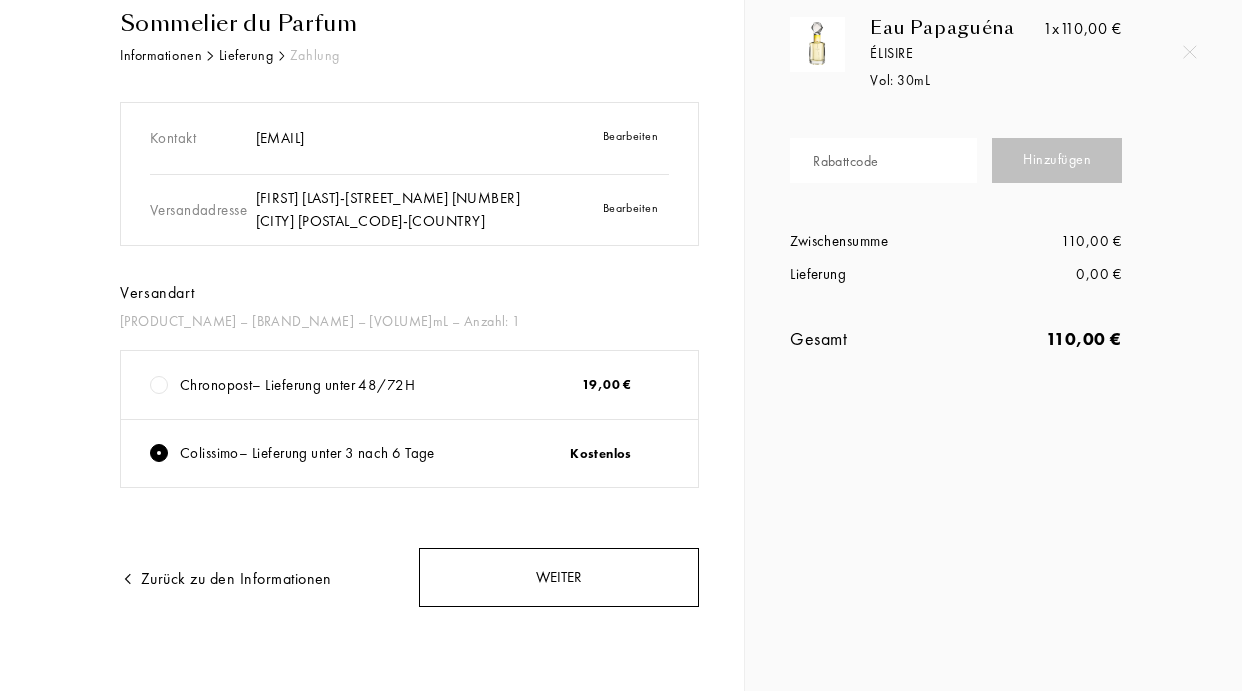 click on "Weiter" at bounding box center (559, 577) 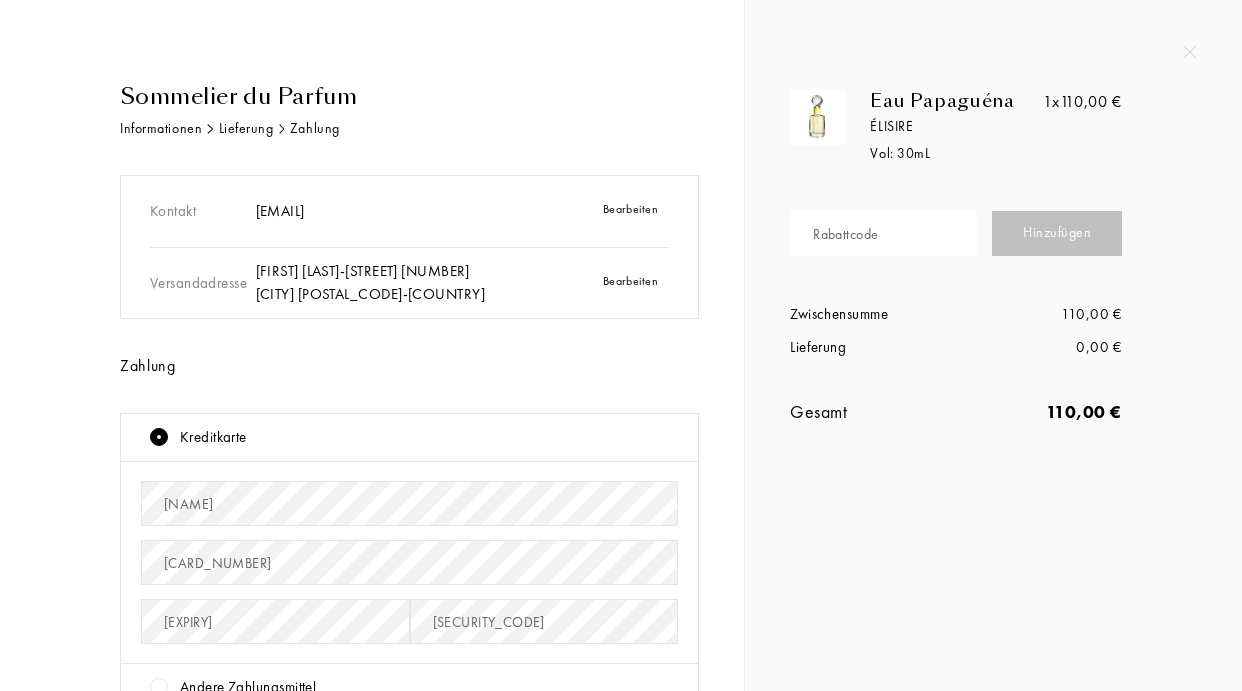 scroll, scrollTop: 0, scrollLeft: 0, axis: both 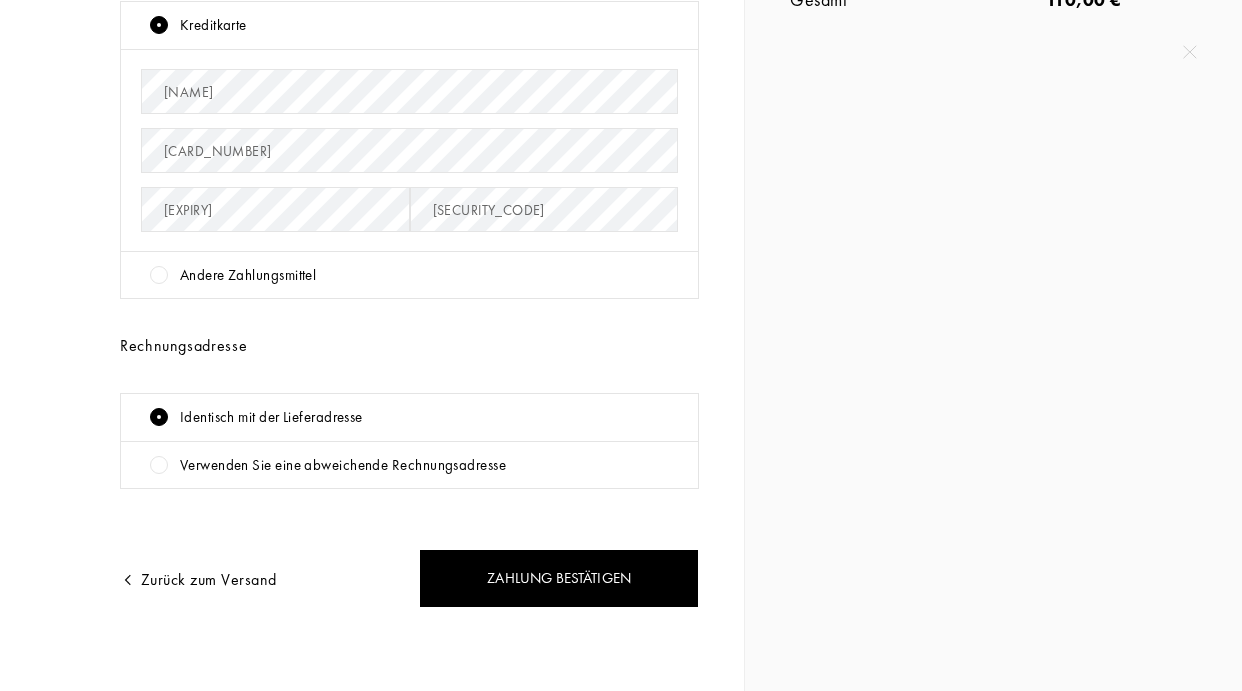 click at bounding box center [159, 275] 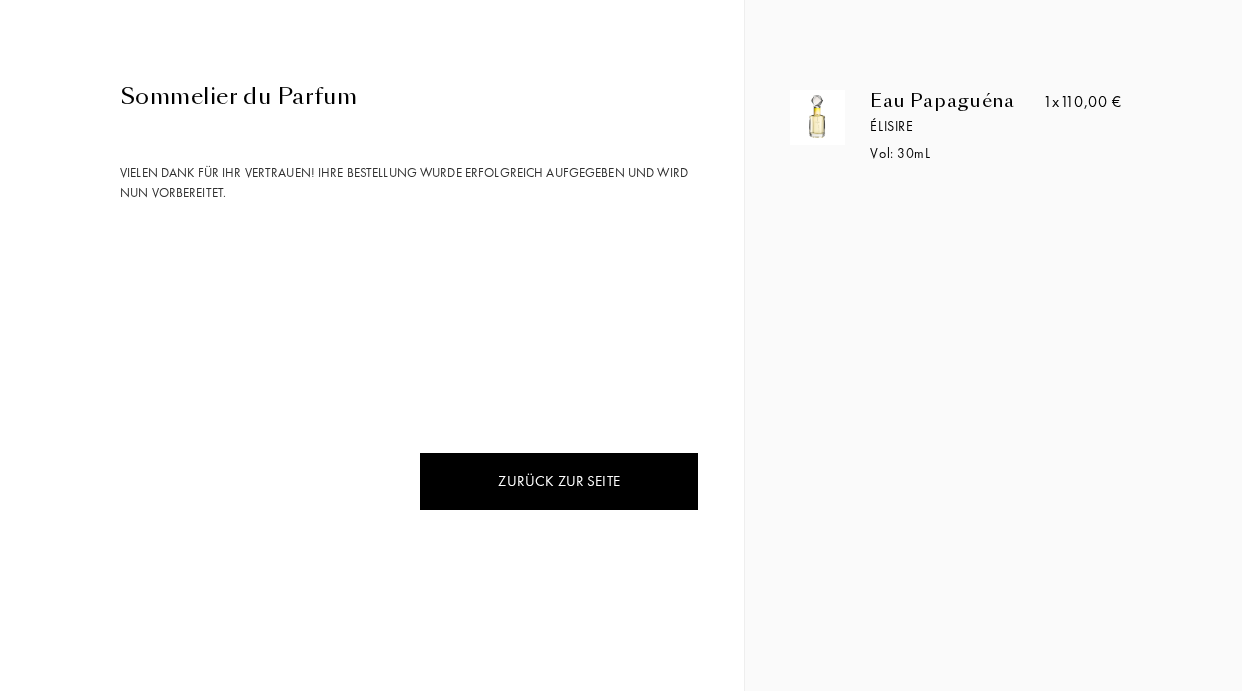 scroll, scrollTop: 0, scrollLeft: 0, axis: both 